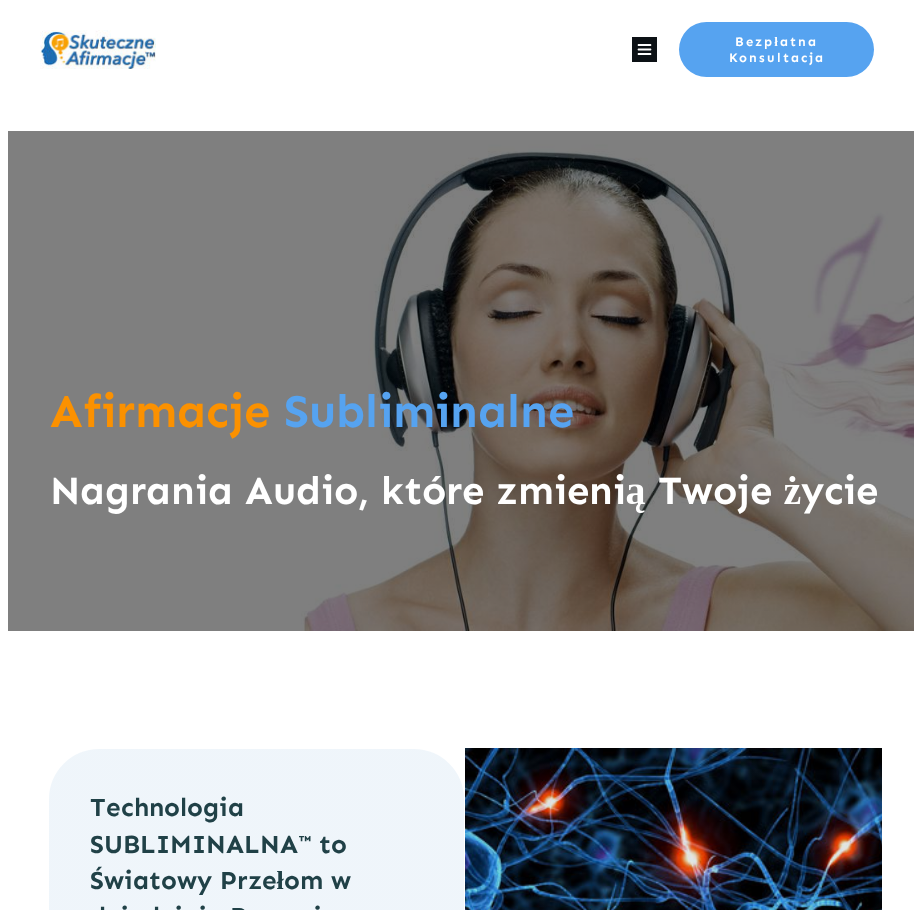 scroll, scrollTop: 0, scrollLeft: 0, axis: both 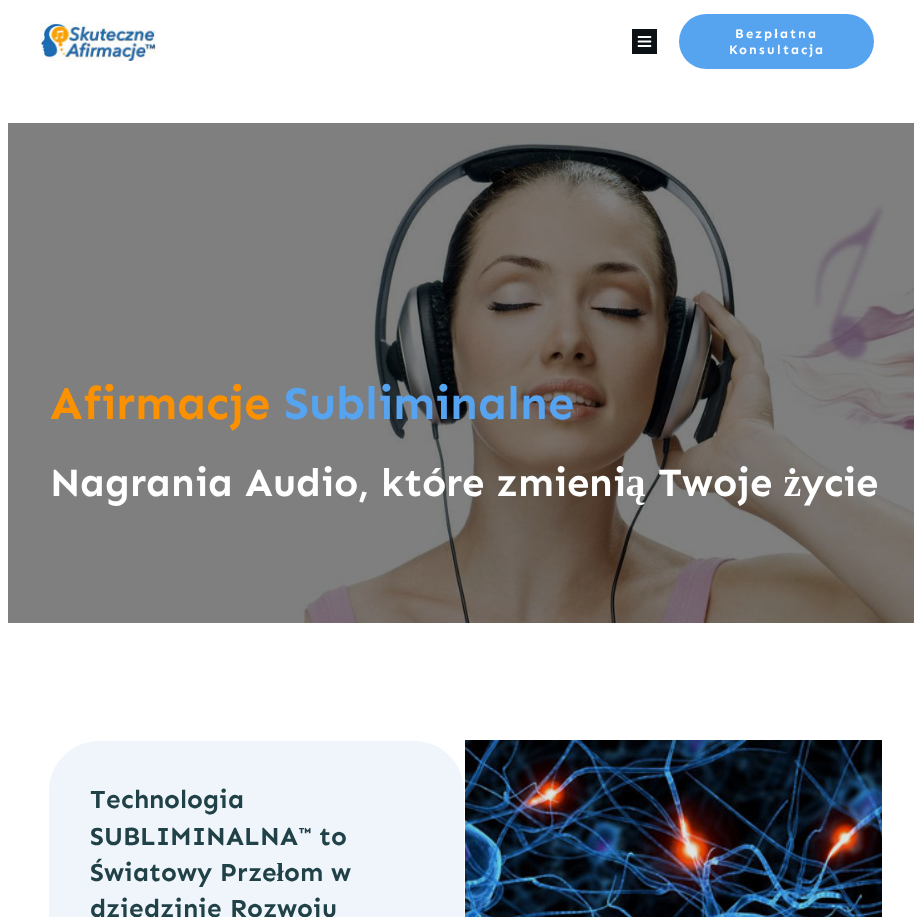 click 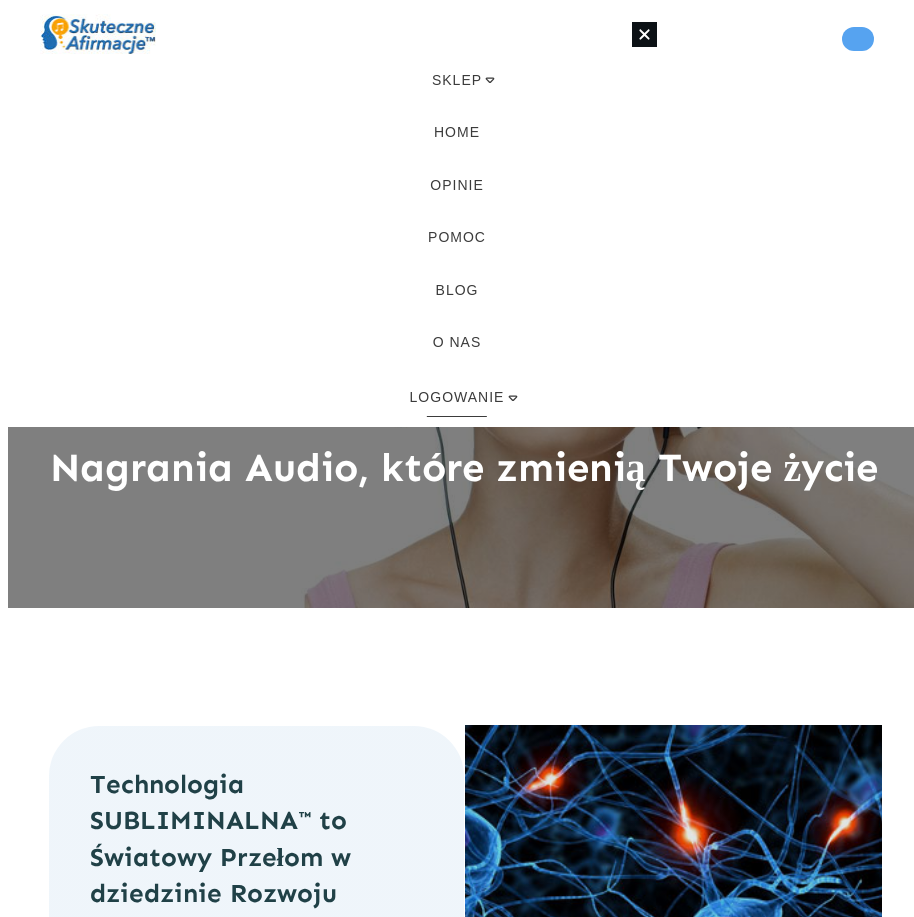 click on "LOGOWANIE" at bounding box center (457, 397) 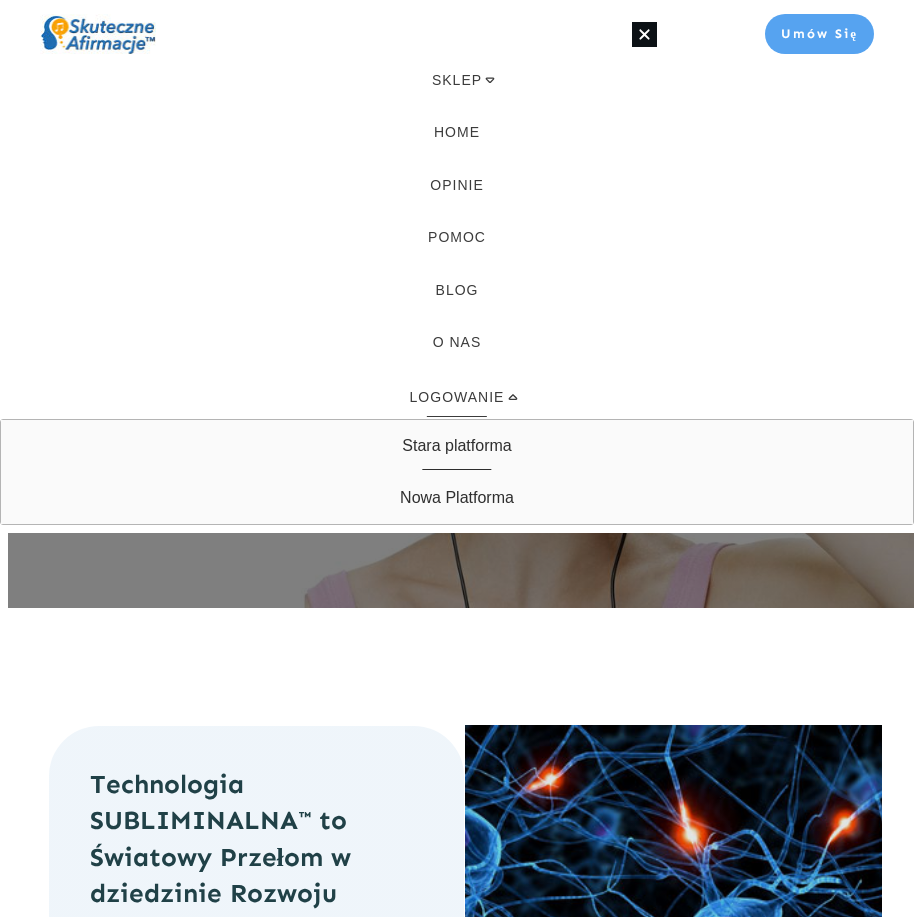 click on "Stara platforma" at bounding box center [456, 446] 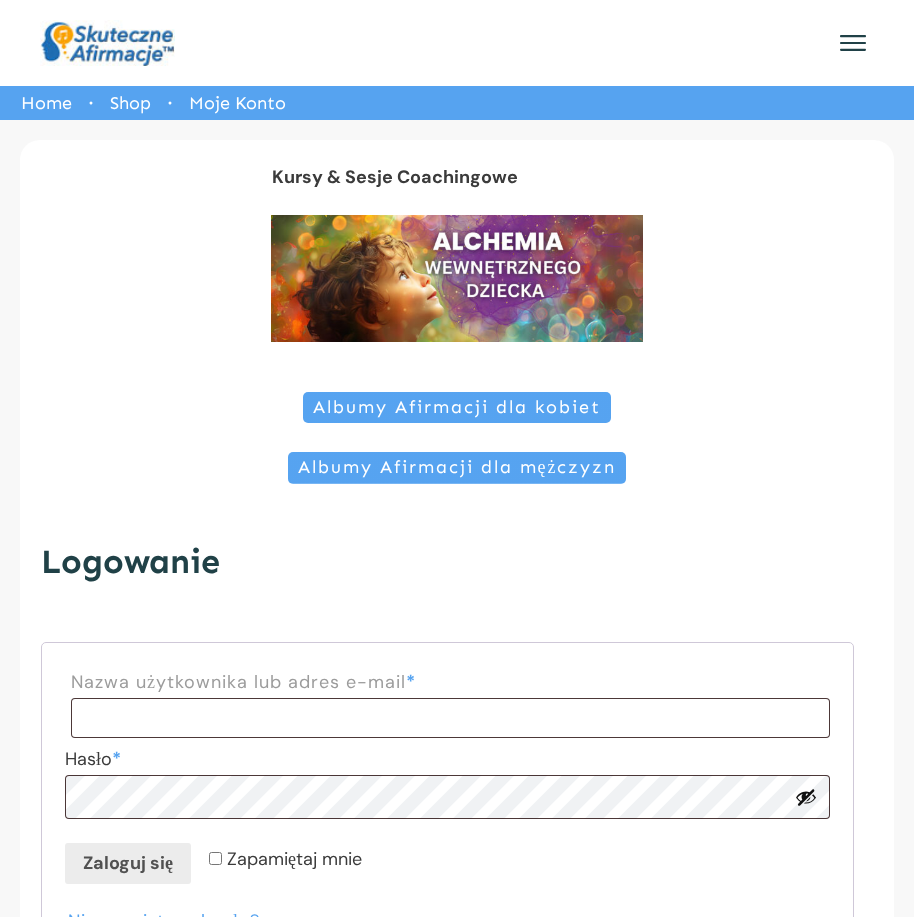 scroll, scrollTop: 0, scrollLeft: 0, axis: both 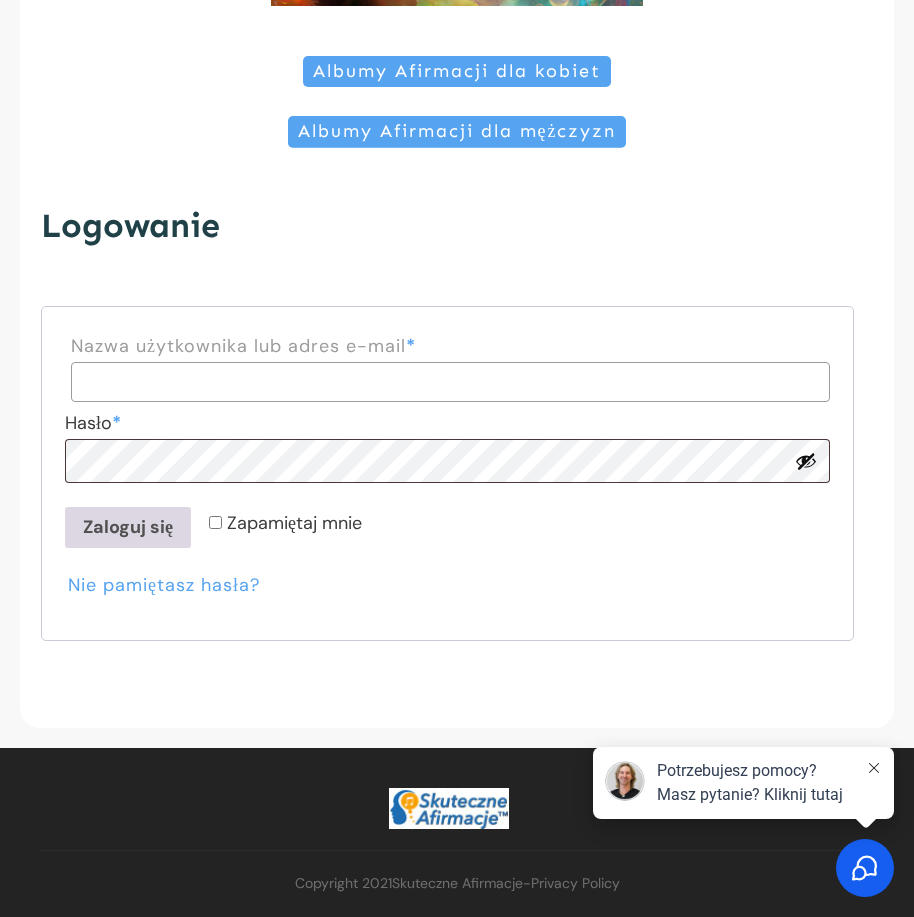type on "**********" 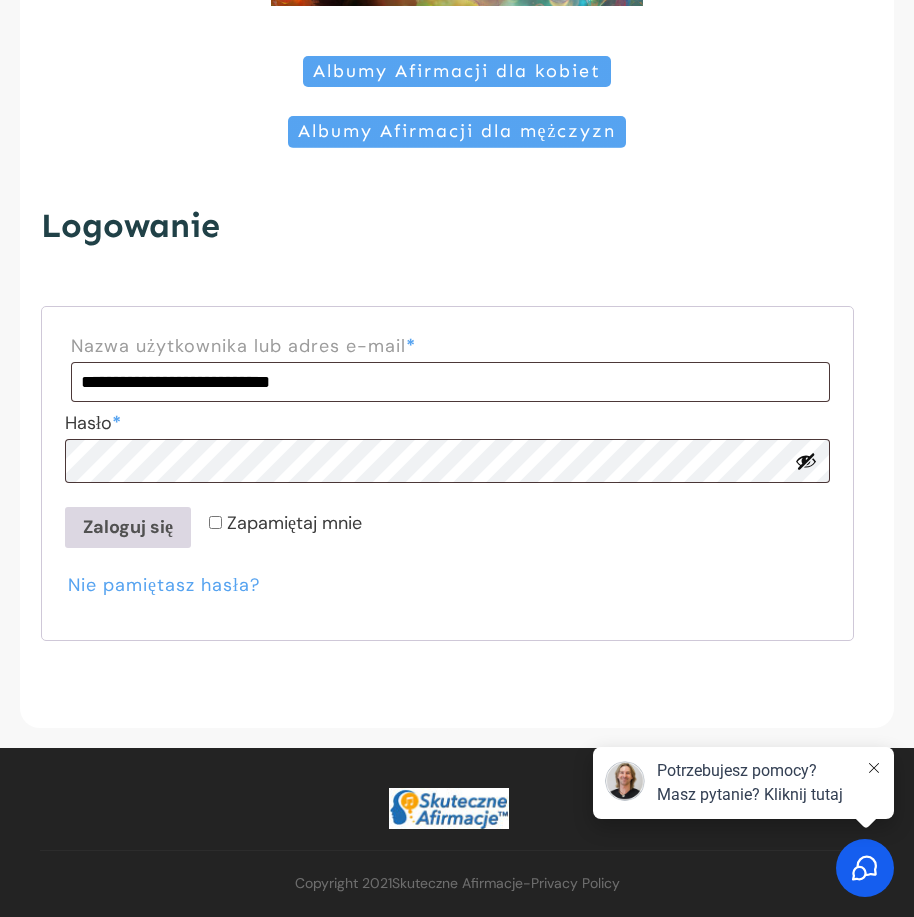 click on "Zaloguj się" at bounding box center (128, 527) 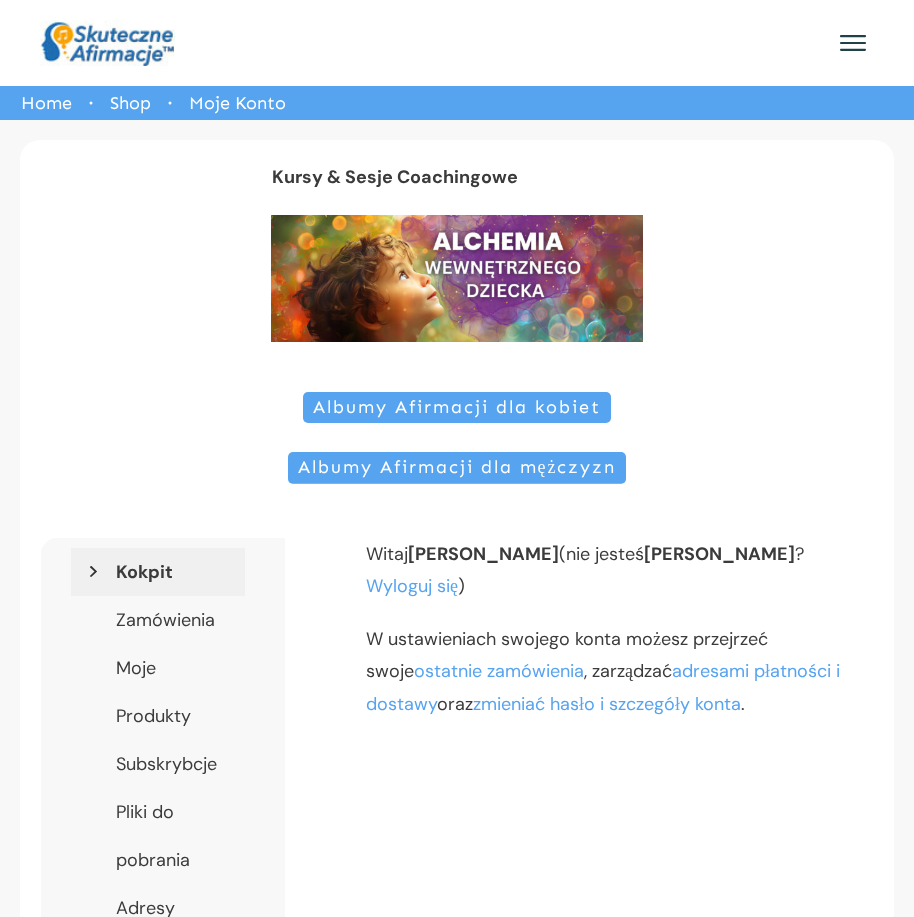 scroll, scrollTop: 0, scrollLeft: 0, axis: both 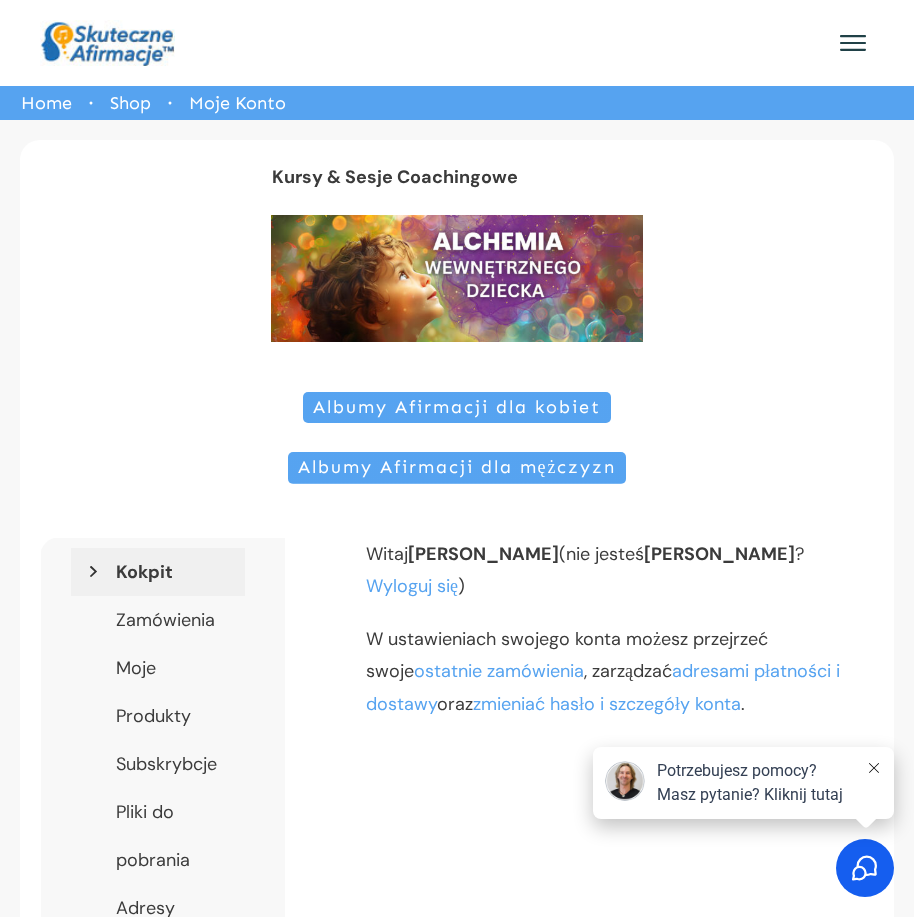 click on "Albumy Afirmacji dla kobiet" at bounding box center [457, 408] 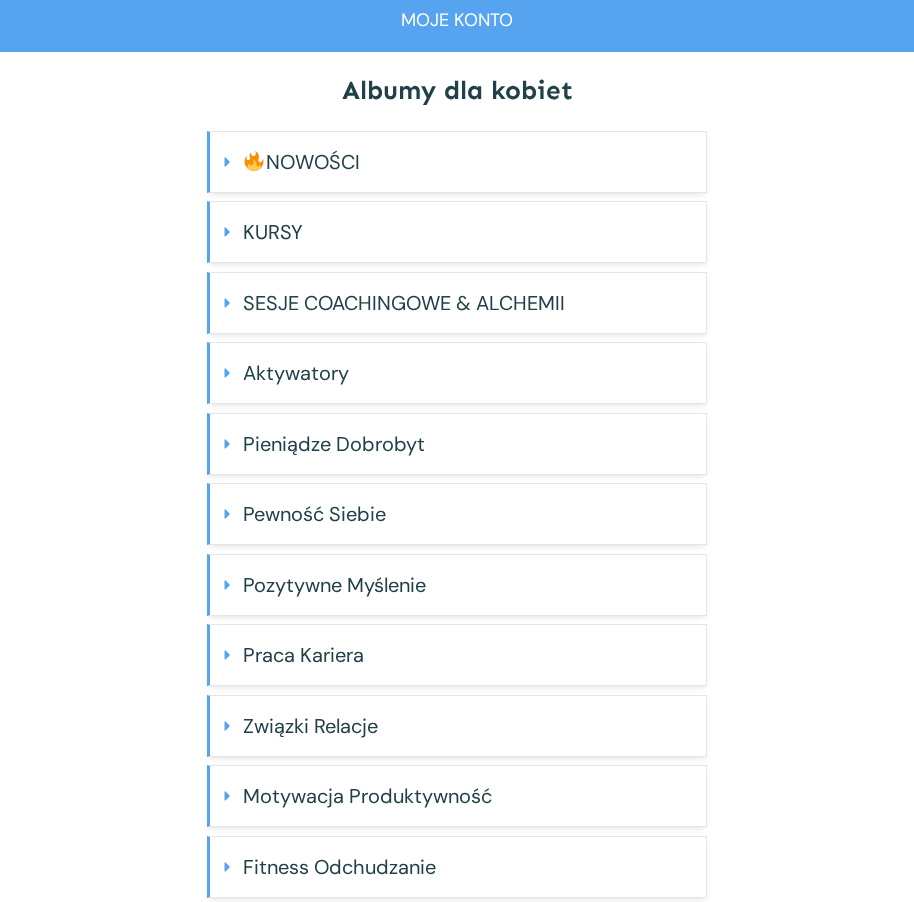 scroll, scrollTop: 0, scrollLeft: 0, axis: both 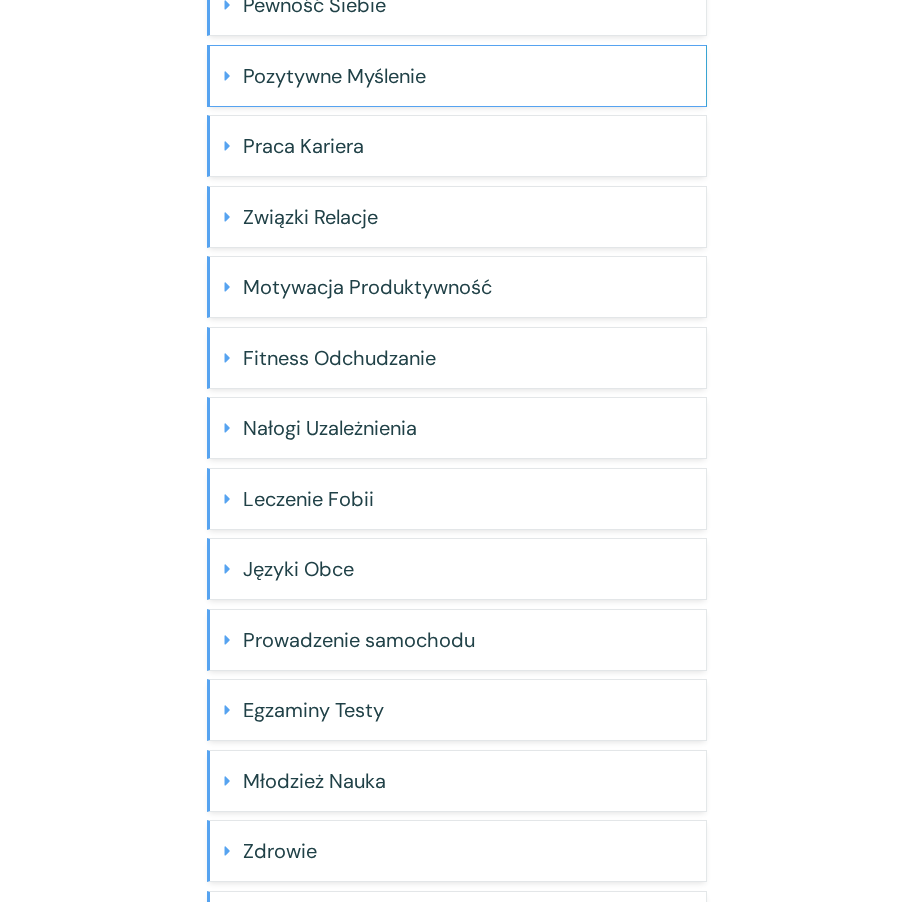 click on "Pozytywne Myślenie" at bounding box center [467, 76] 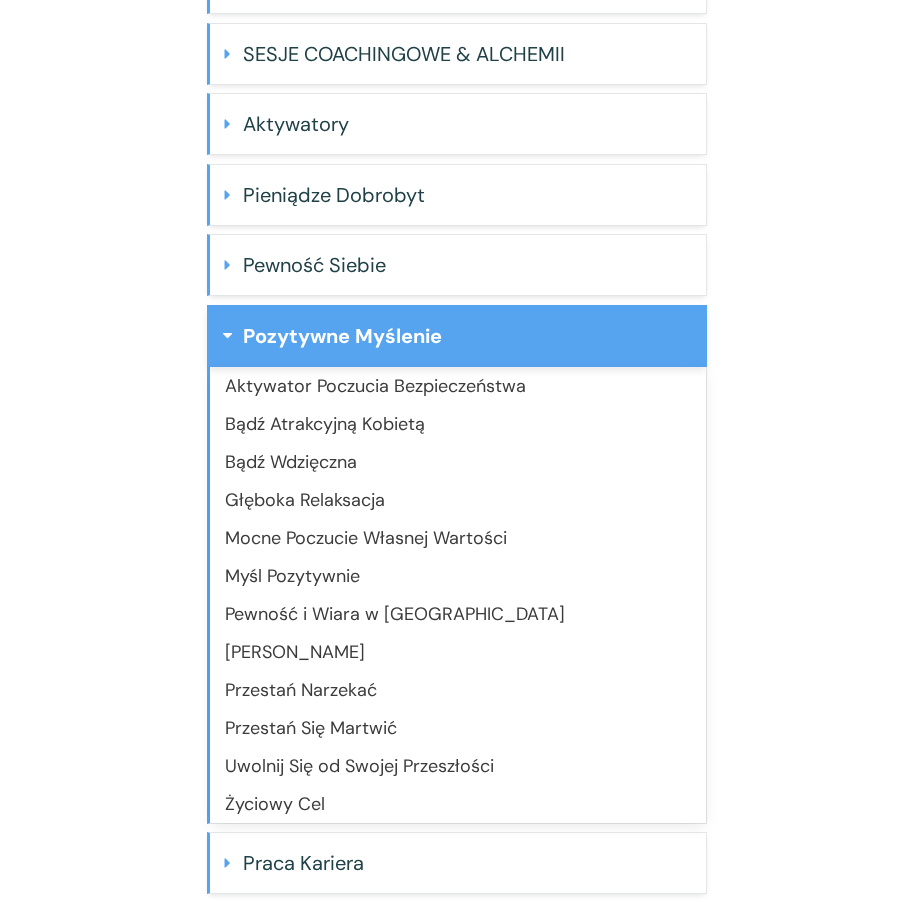 scroll, scrollTop: 209, scrollLeft: 0, axis: vertical 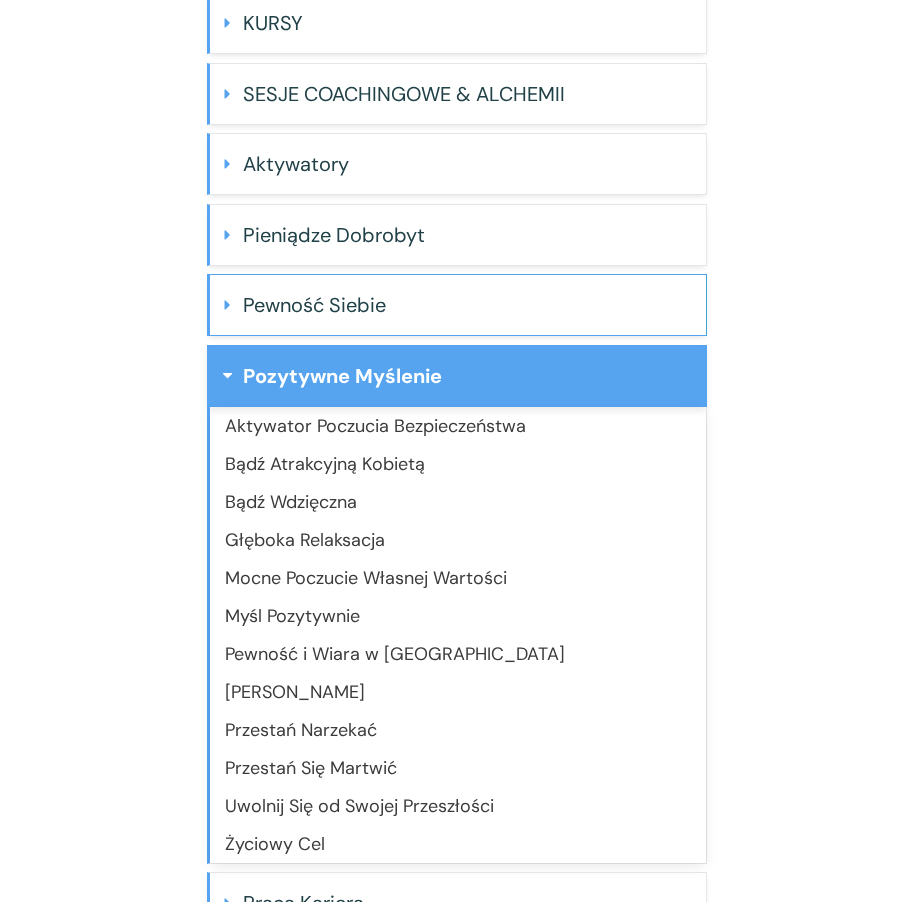 click on "Pewność Siebie" at bounding box center (467, 305) 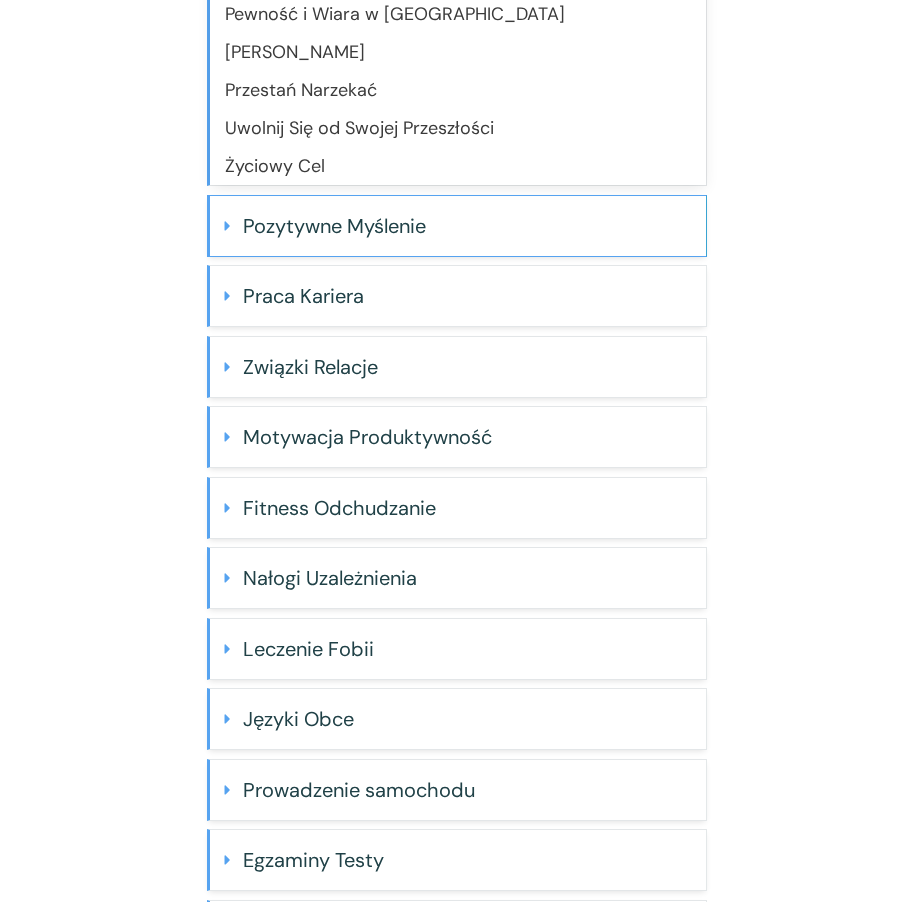 scroll, scrollTop: 709, scrollLeft: 0, axis: vertical 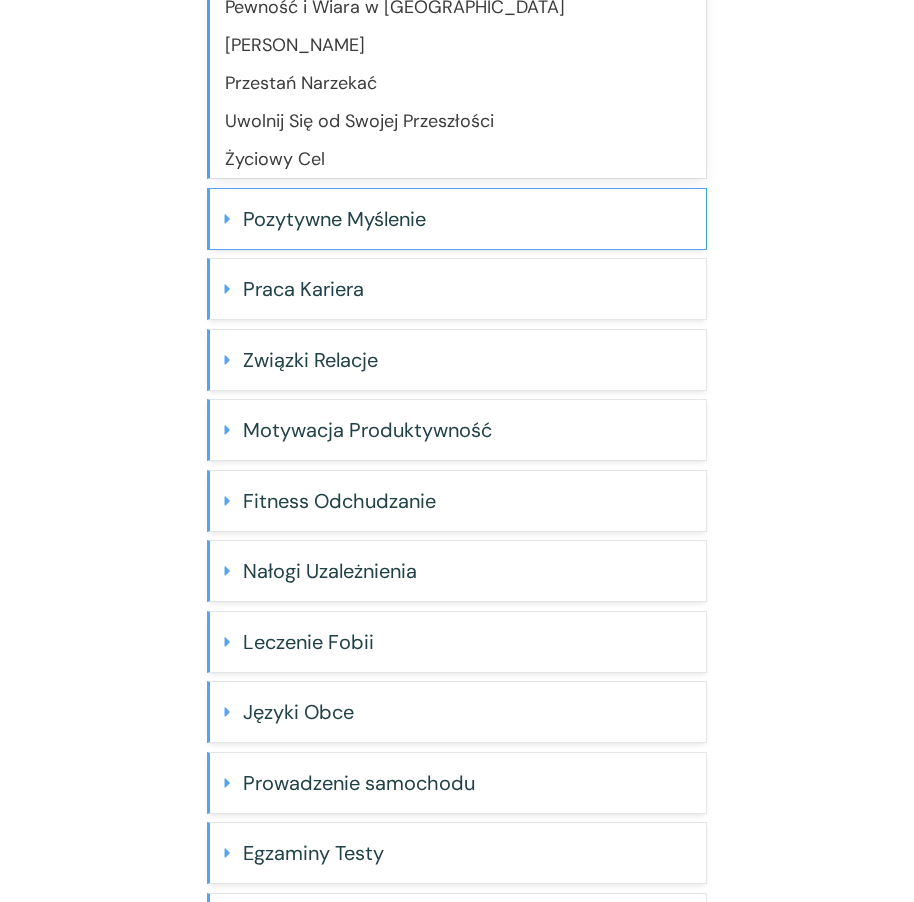 click on "Pozytywne Myślenie" at bounding box center (467, 219) 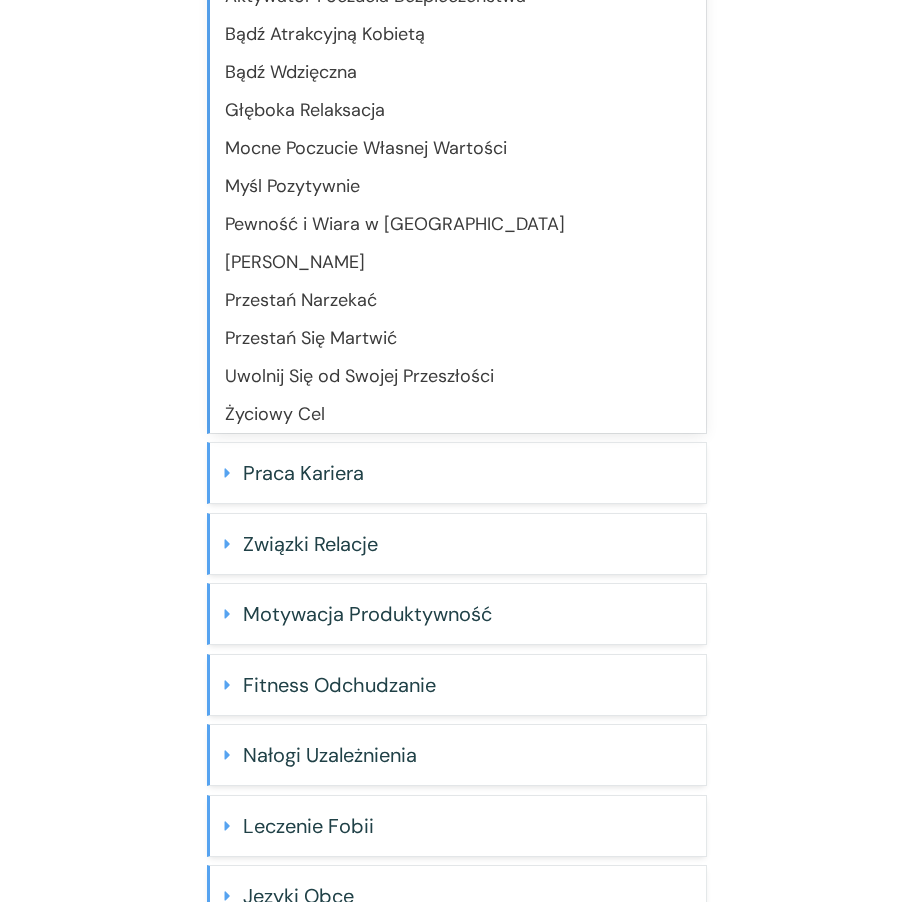 scroll, scrollTop: 854, scrollLeft: 0, axis: vertical 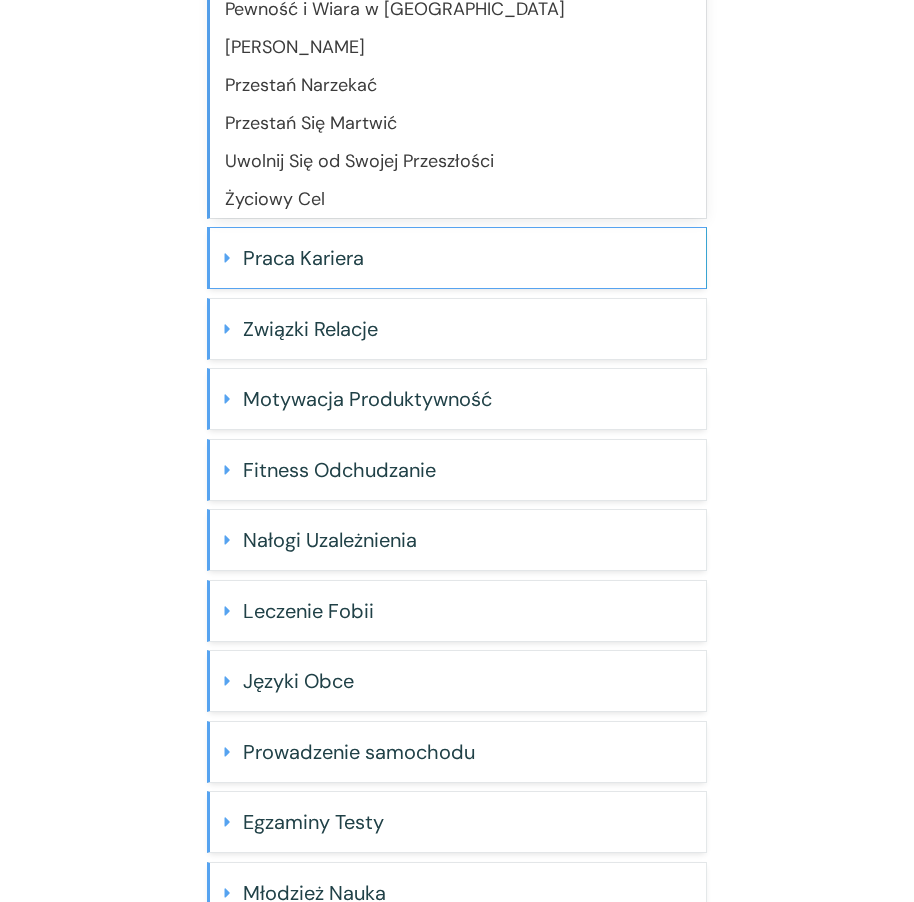 click on "Praca Kariera" at bounding box center (467, 258) 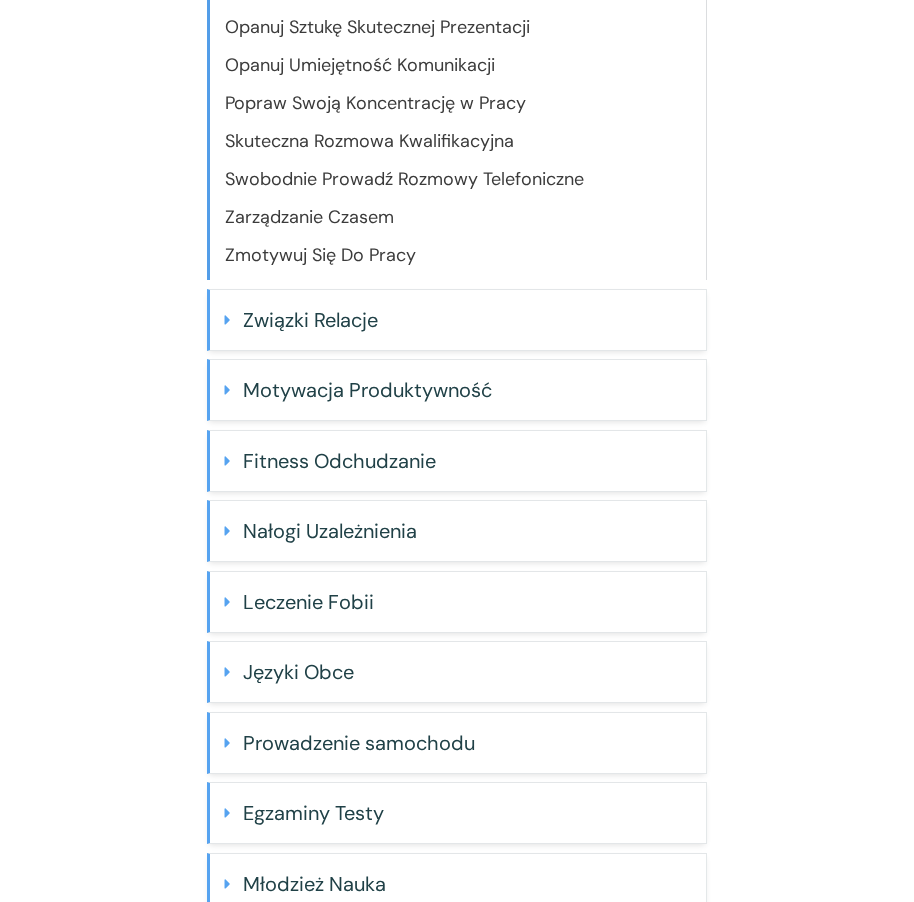 scroll, scrollTop: 624, scrollLeft: 0, axis: vertical 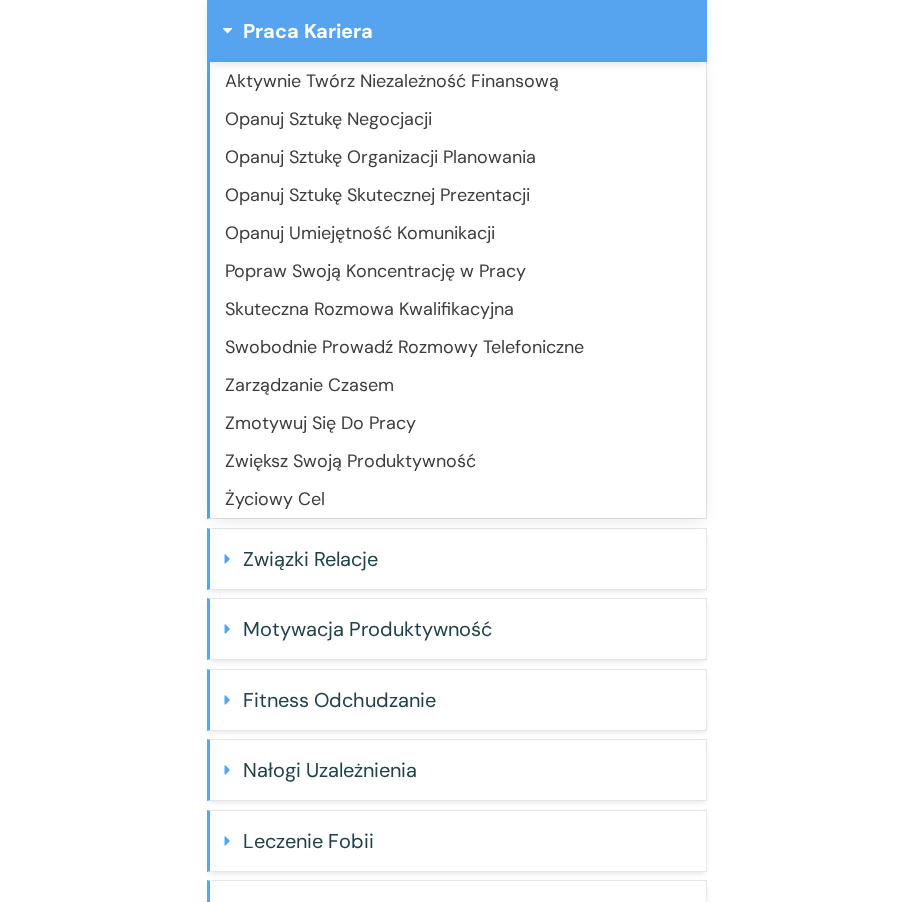 click on "Zwiększ Swoją Produktywność" at bounding box center [350, 461] 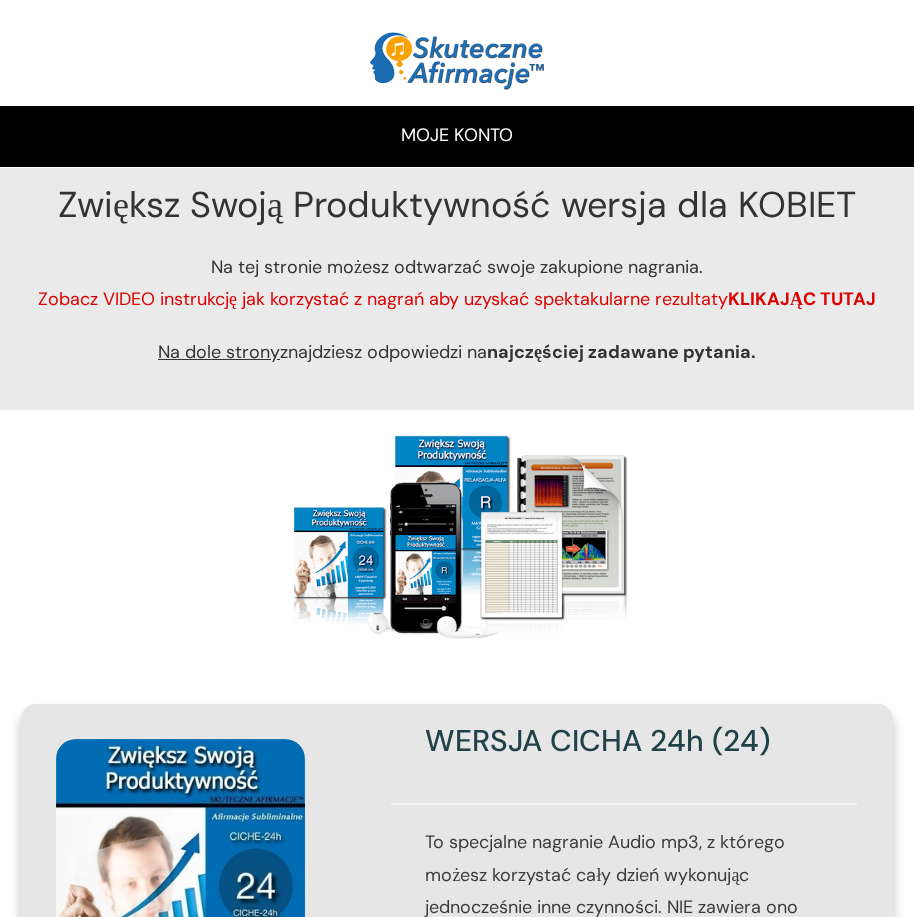 scroll, scrollTop: 0, scrollLeft: 0, axis: both 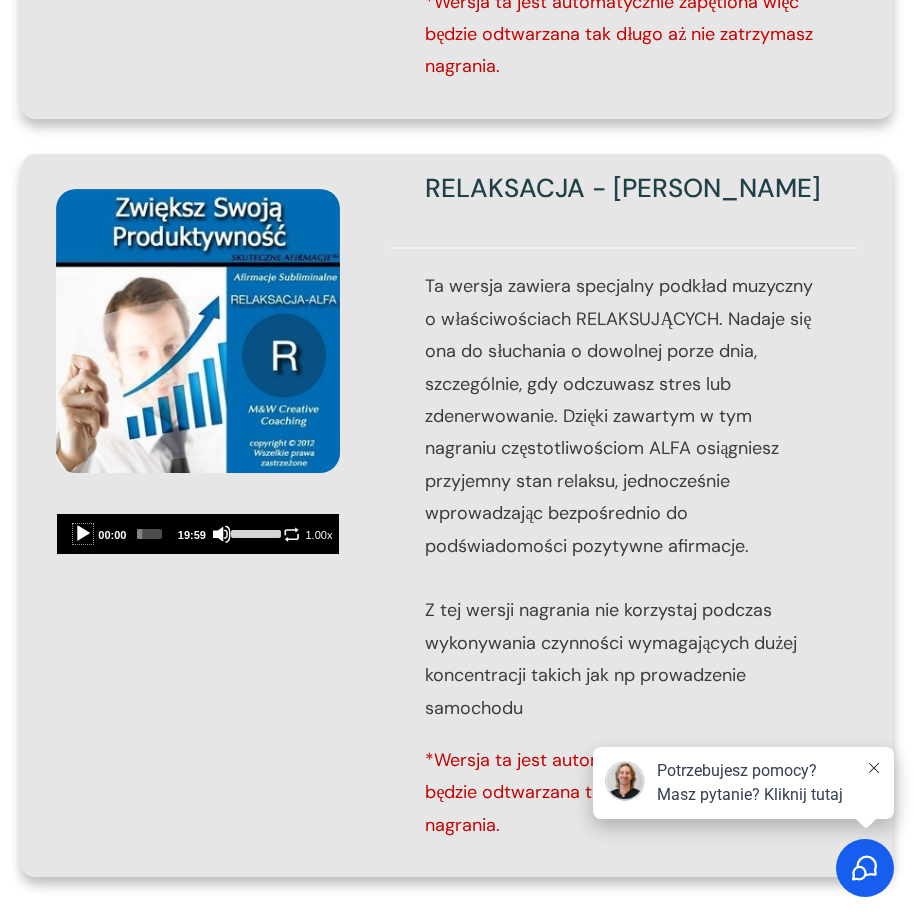 click at bounding box center (83, 534) 